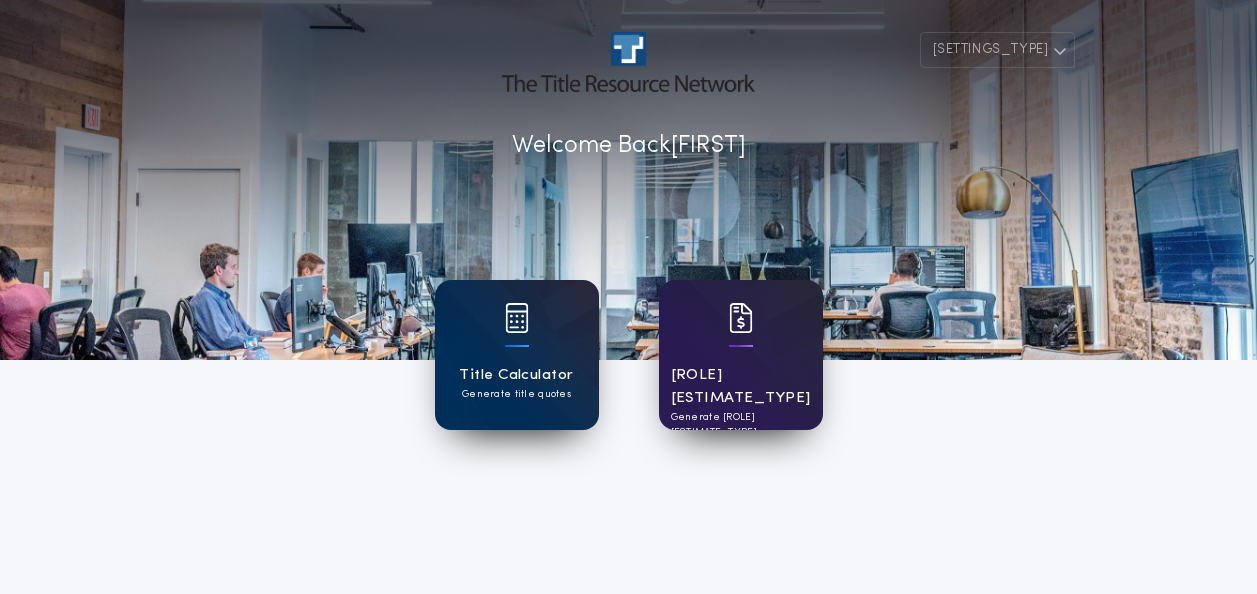 scroll, scrollTop: 0, scrollLeft: 0, axis: both 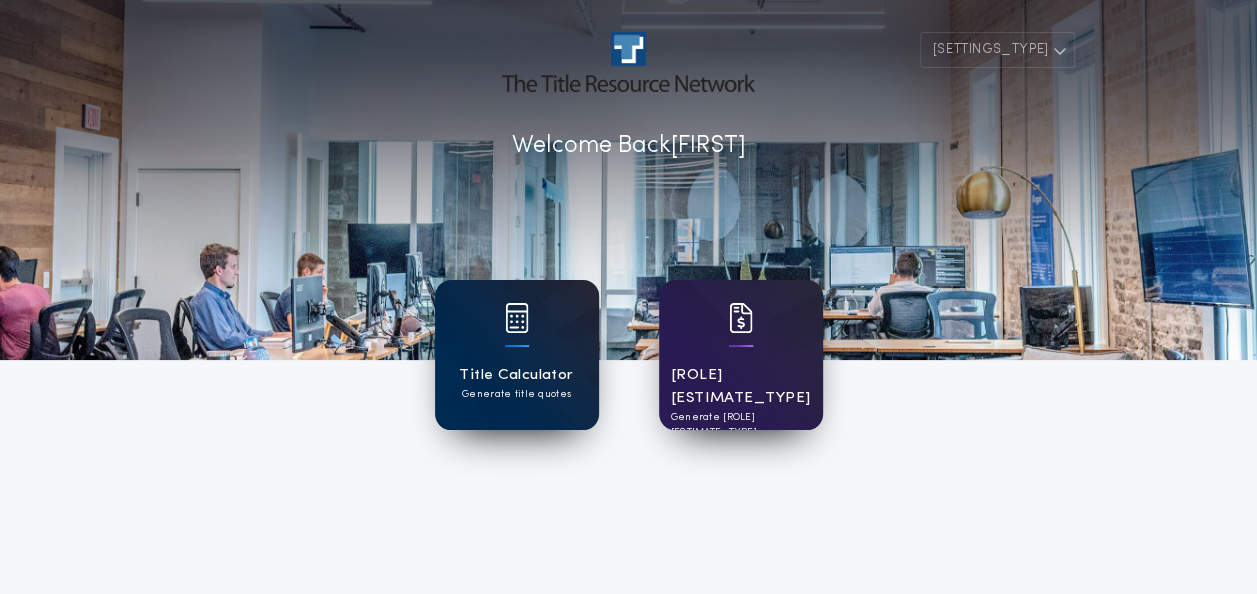 click on "Title Calculator" at bounding box center [516, 375] 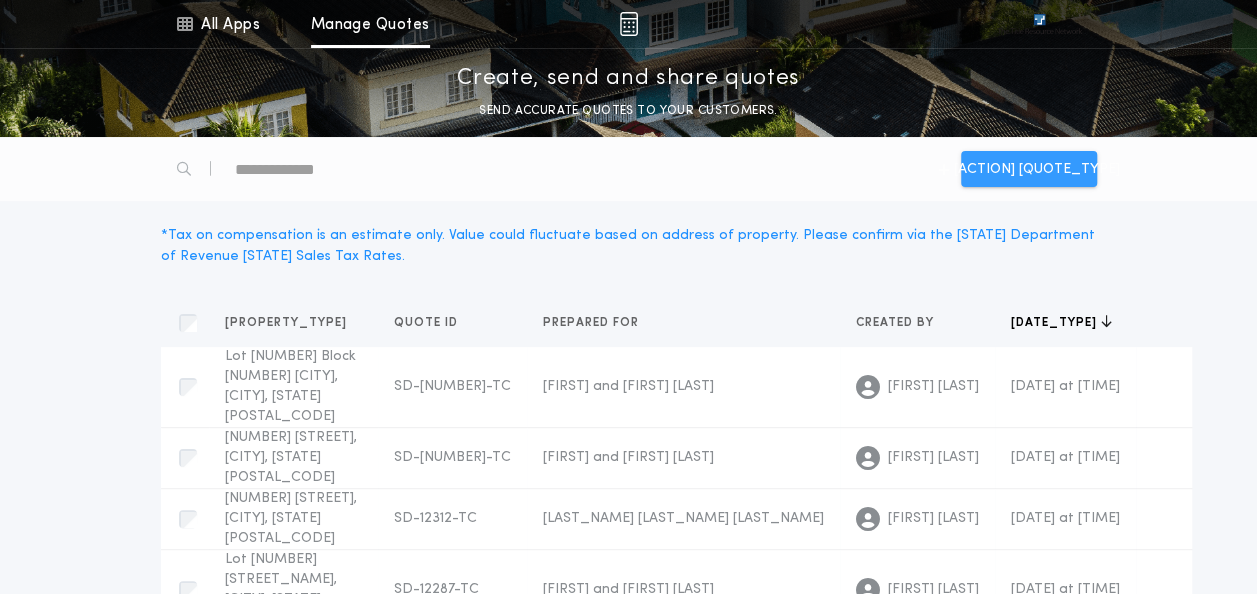 click at bounding box center [944, 169] 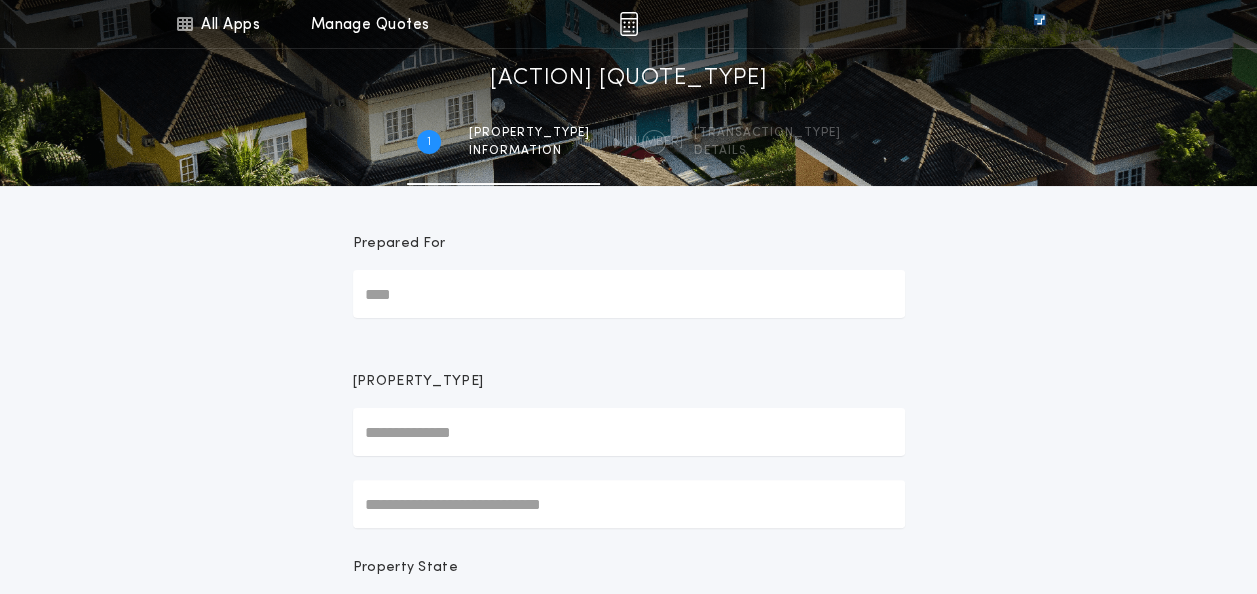 click on "Prepared For" at bounding box center [629, 294] 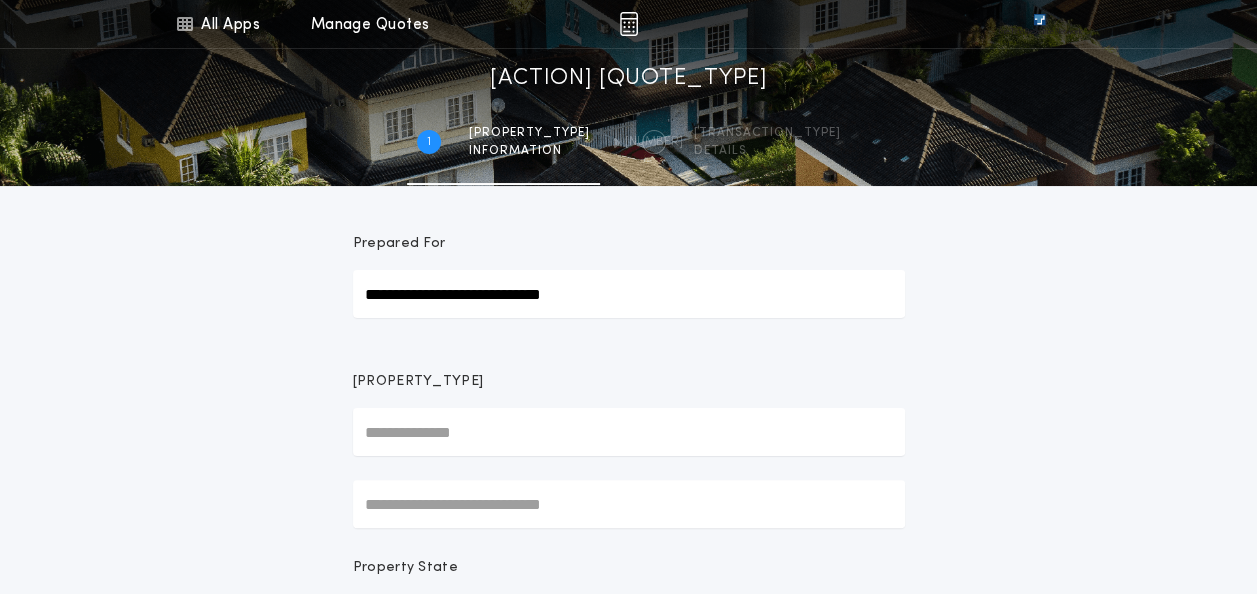 type on "**********" 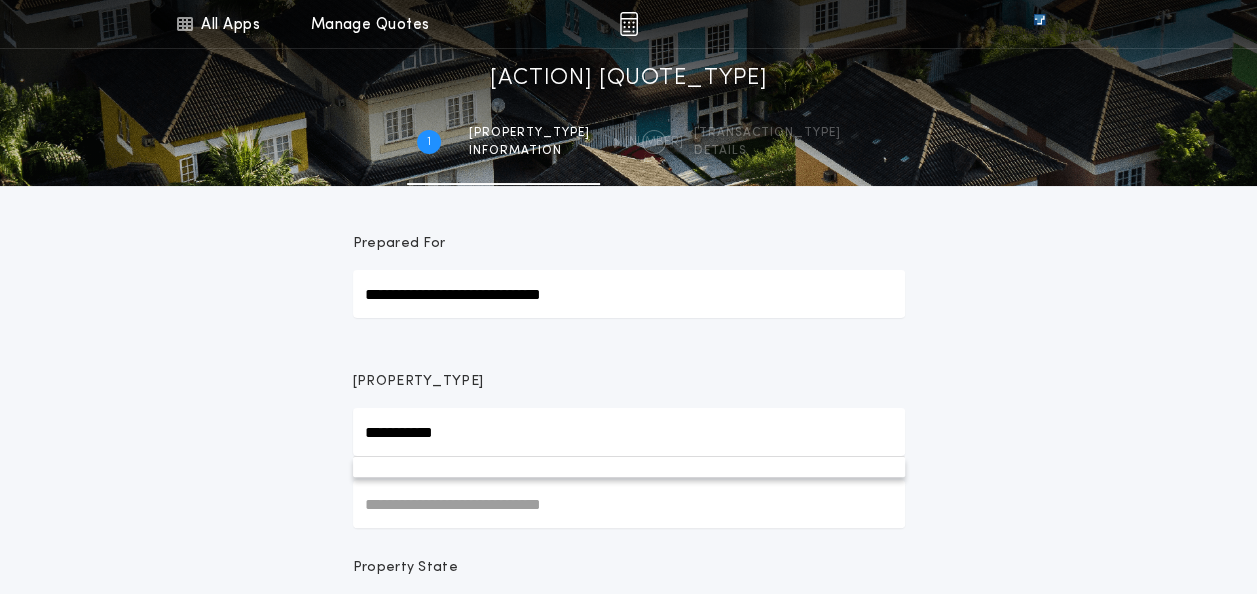 click on "**********" at bounding box center [629, 432] 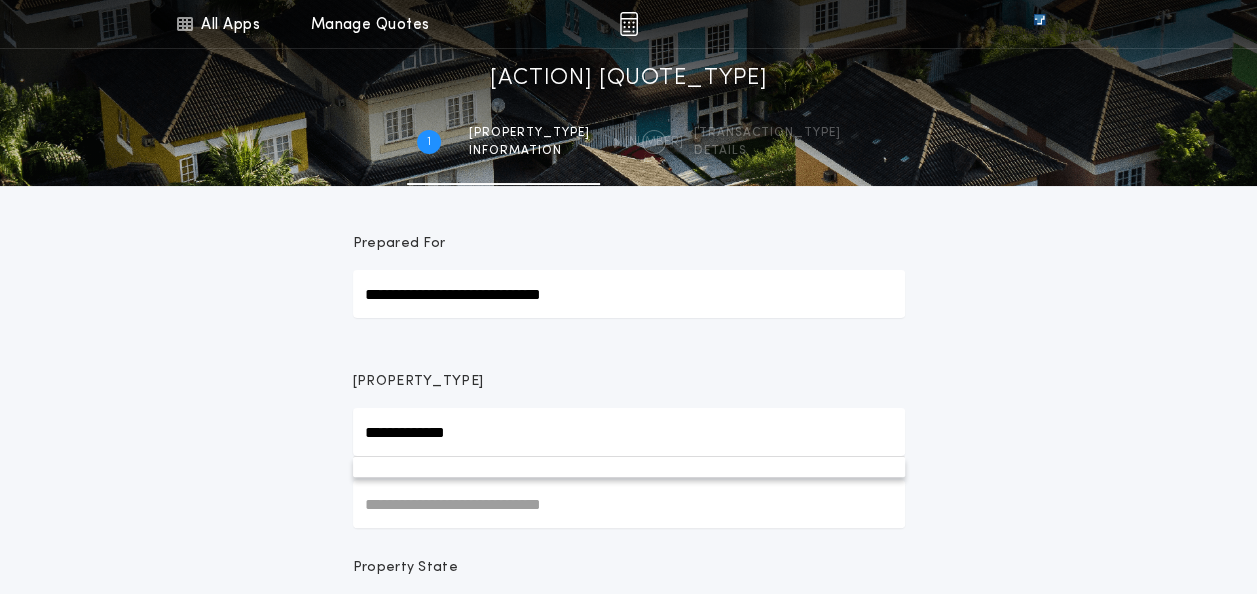 click on "**********" at bounding box center [629, 432] 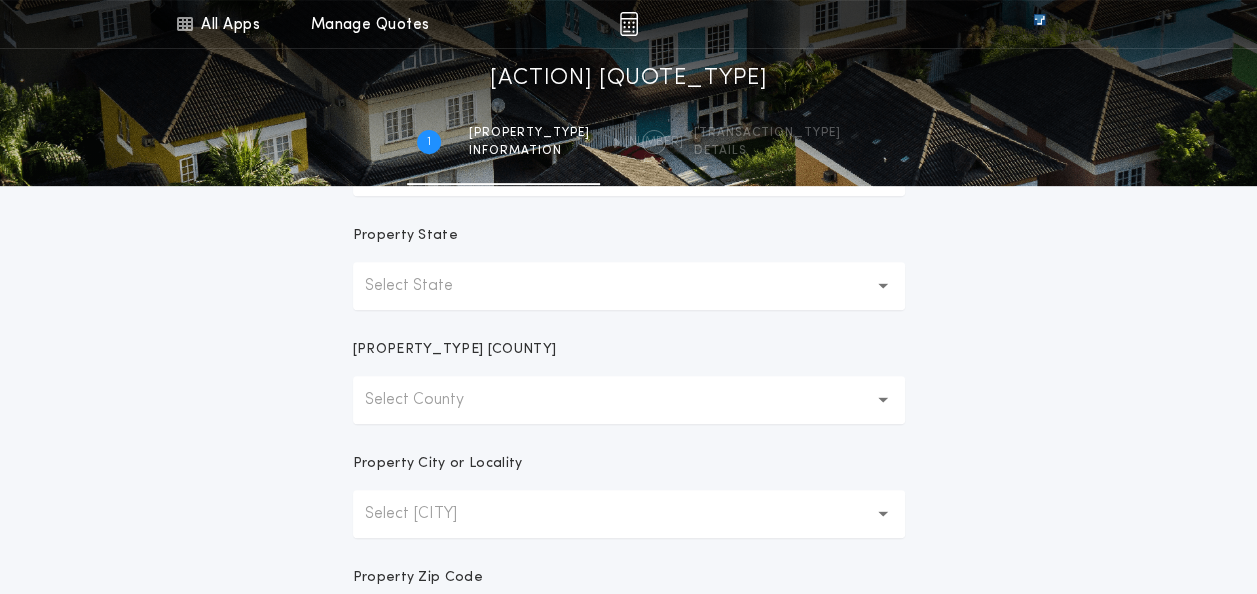 scroll, scrollTop: 400, scrollLeft: 0, axis: vertical 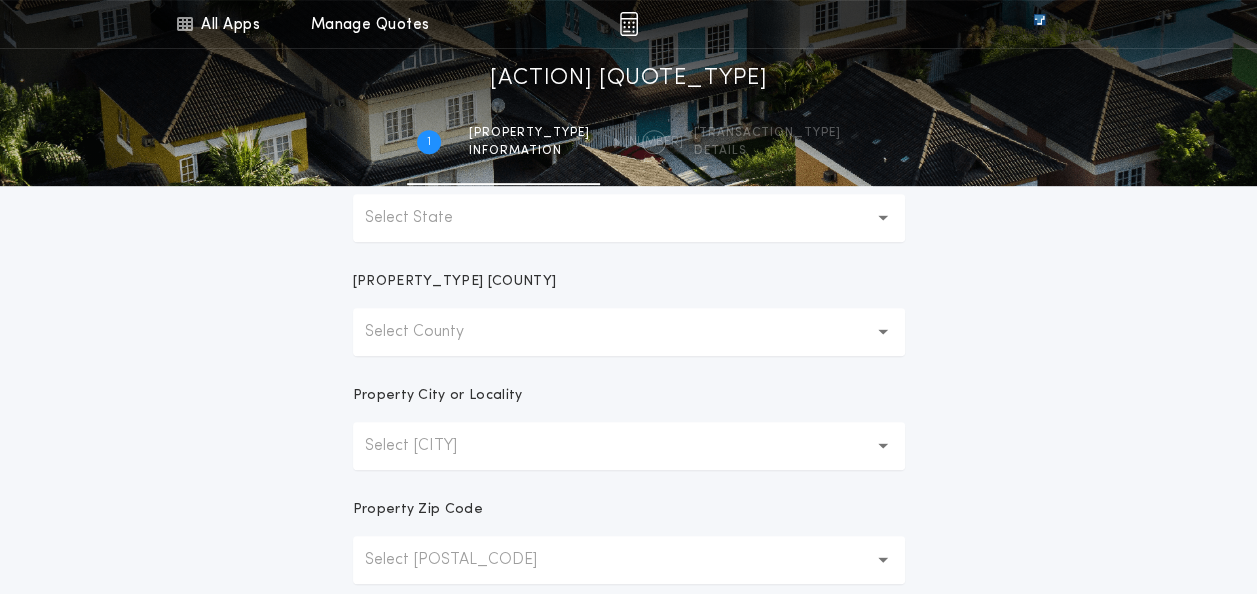 type on "*********" 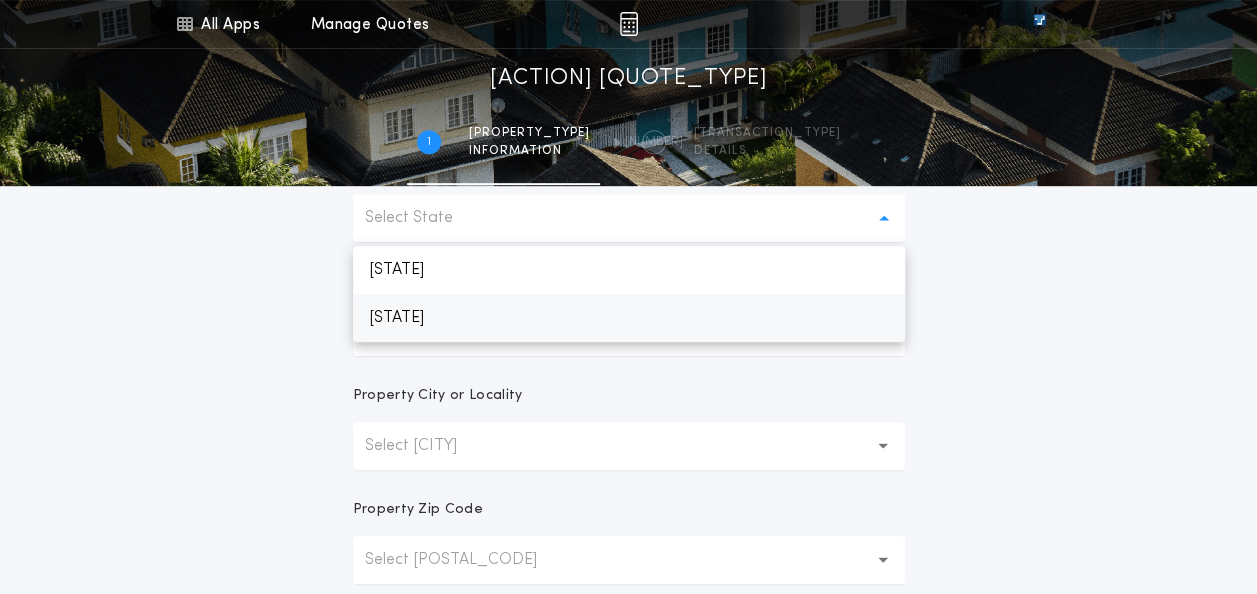 click on "[STATE]" at bounding box center [629, 318] 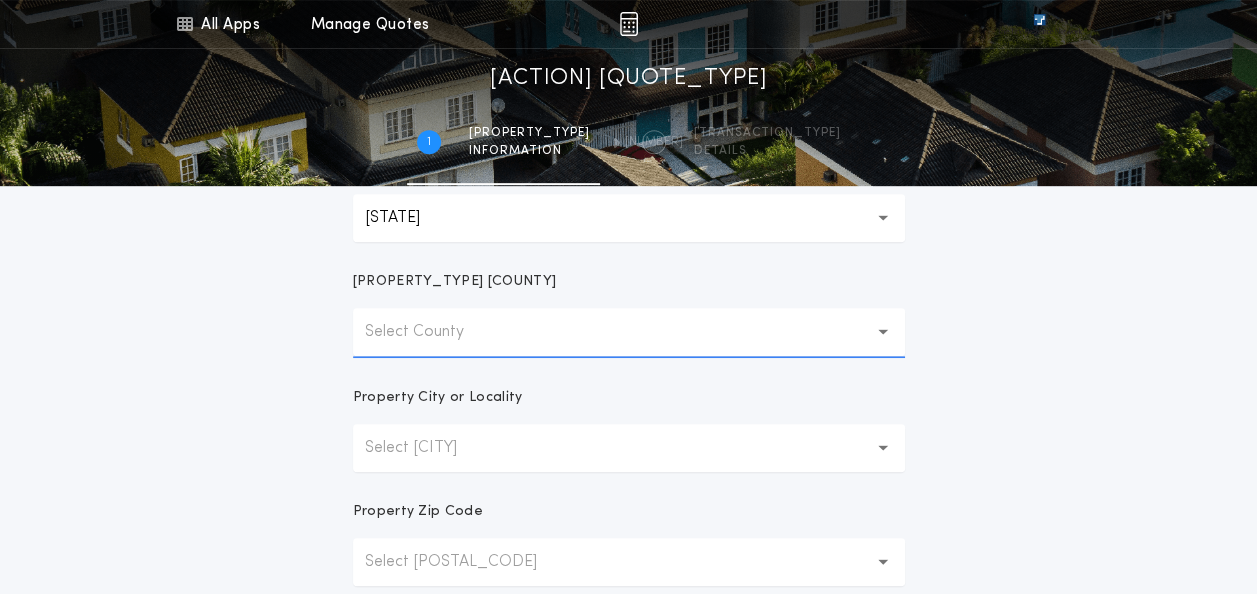 click on "Select County" at bounding box center (629, 332) 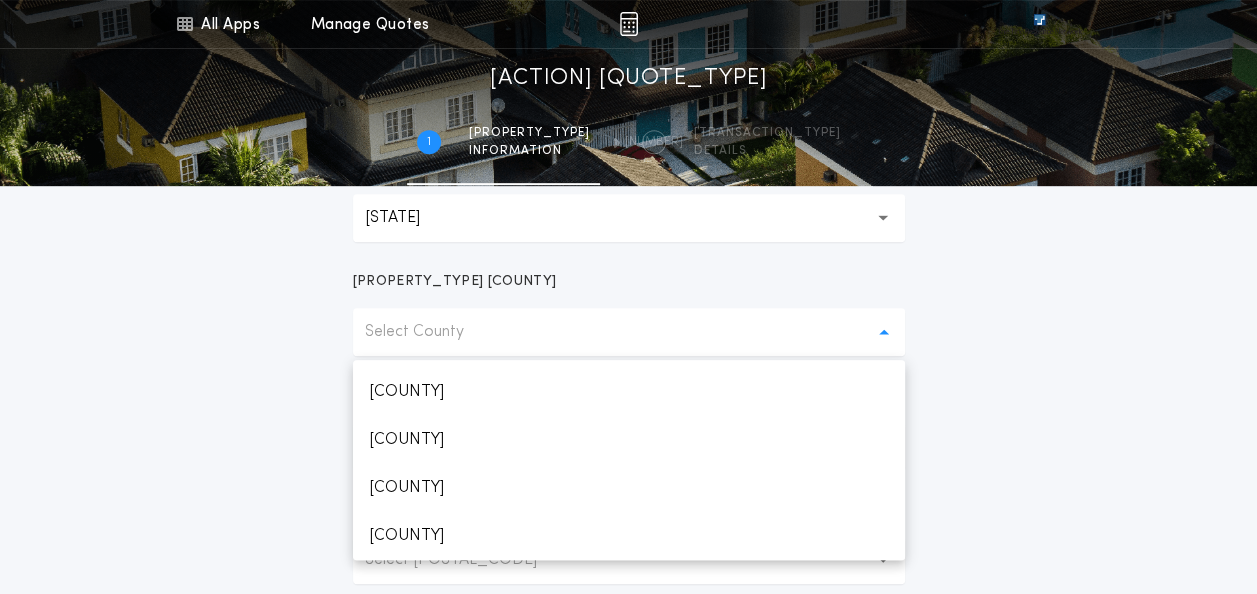 scroll, scrollTop: 2300, scrollLeft: 0, axis: vertical 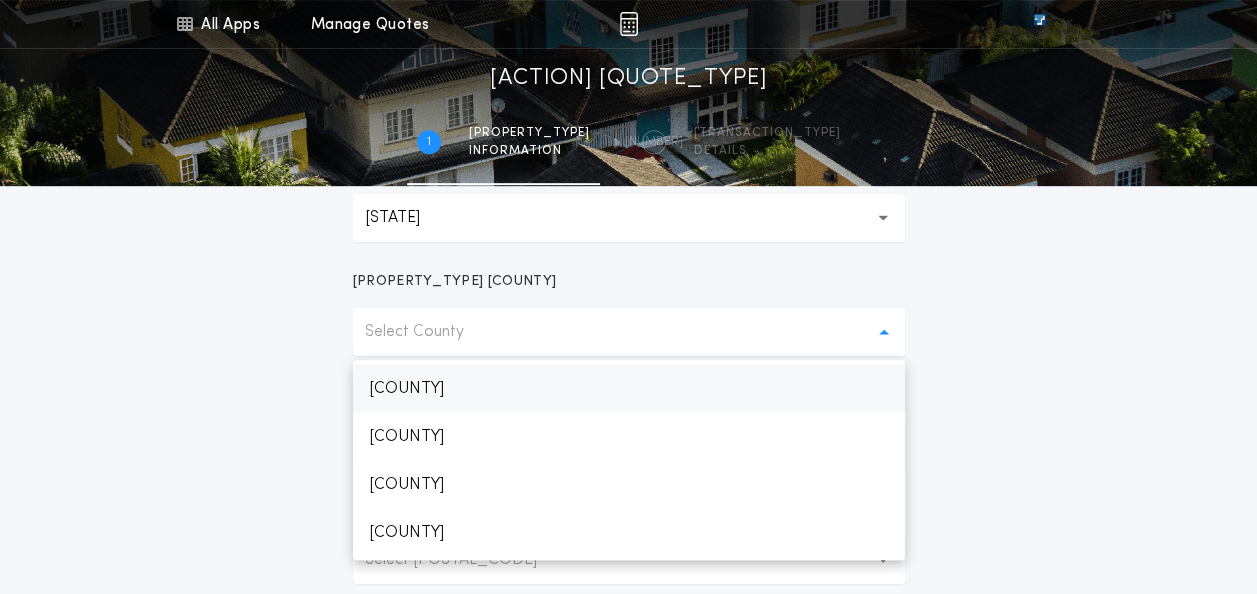 click on "[COUNTY]" at bounding box center [629, 388] 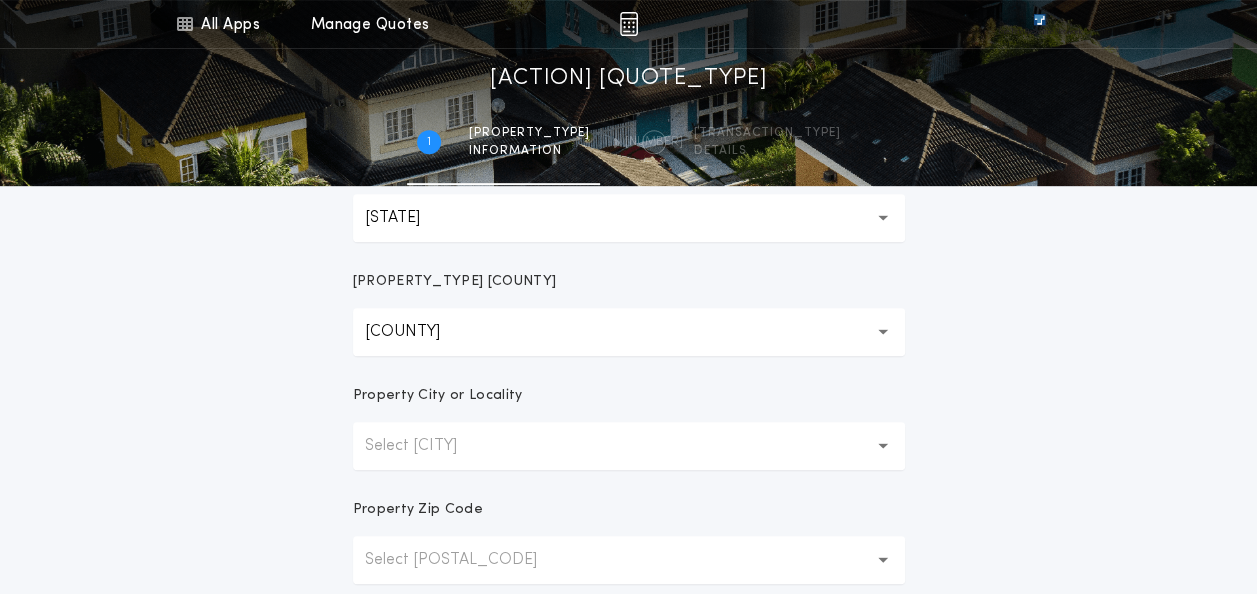 click on "Select [CITY]" at bounding box center [629, 446] 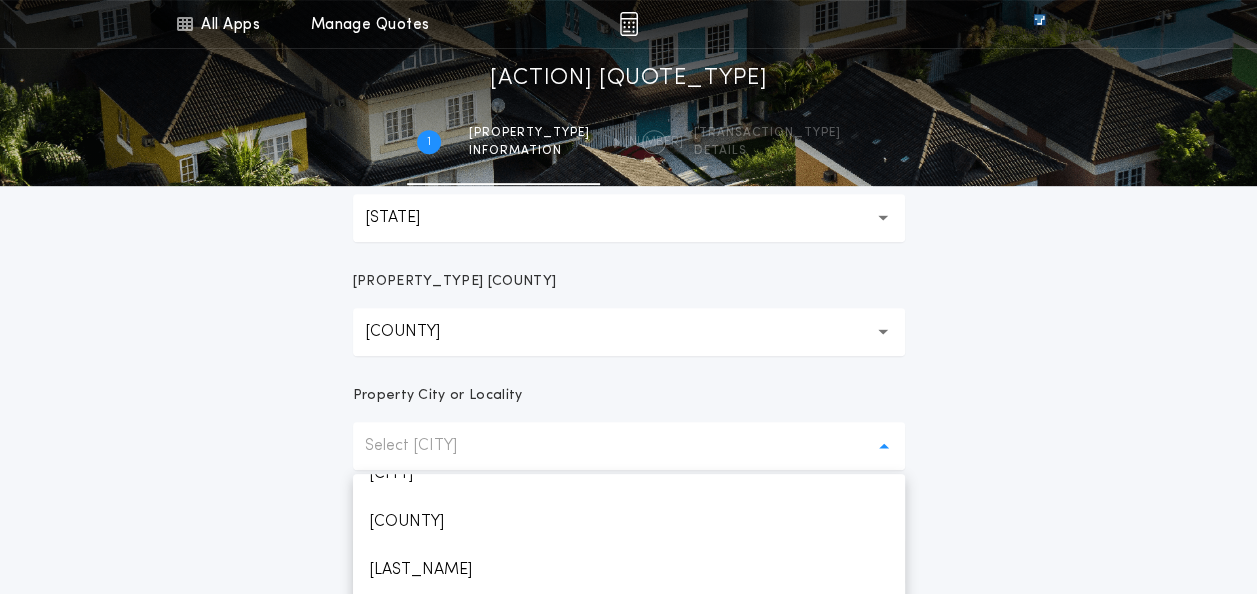 scroll, scrollTop: 1048, scrollLeft: 0, axis: vertical 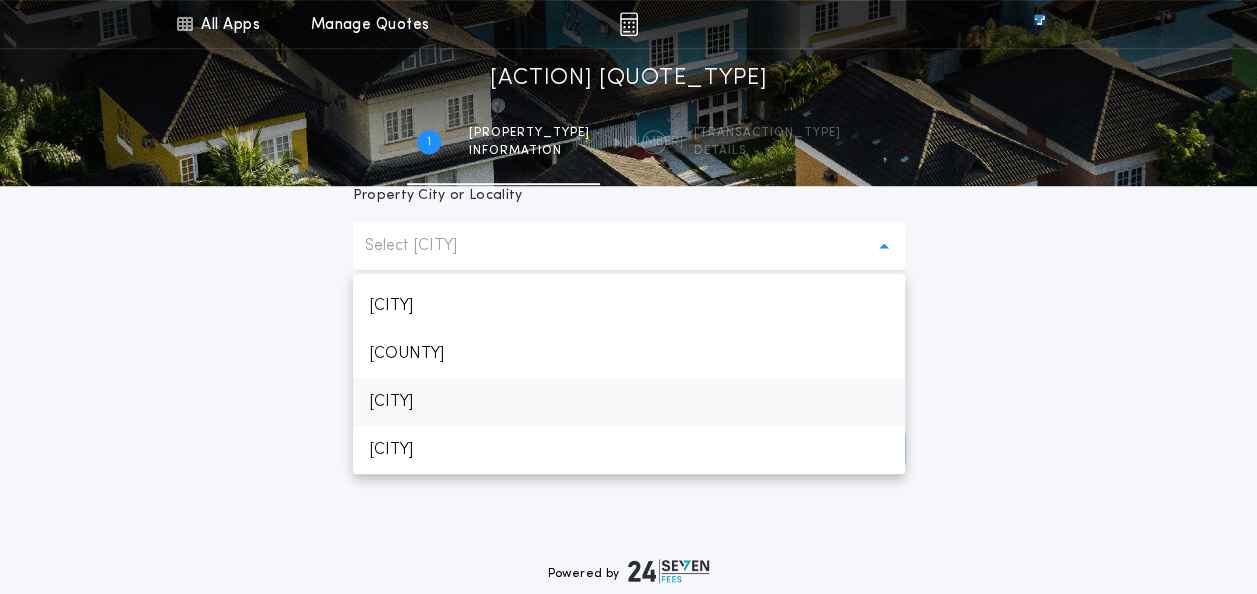 click on "[CITY]" at bounding box center (629, 402) 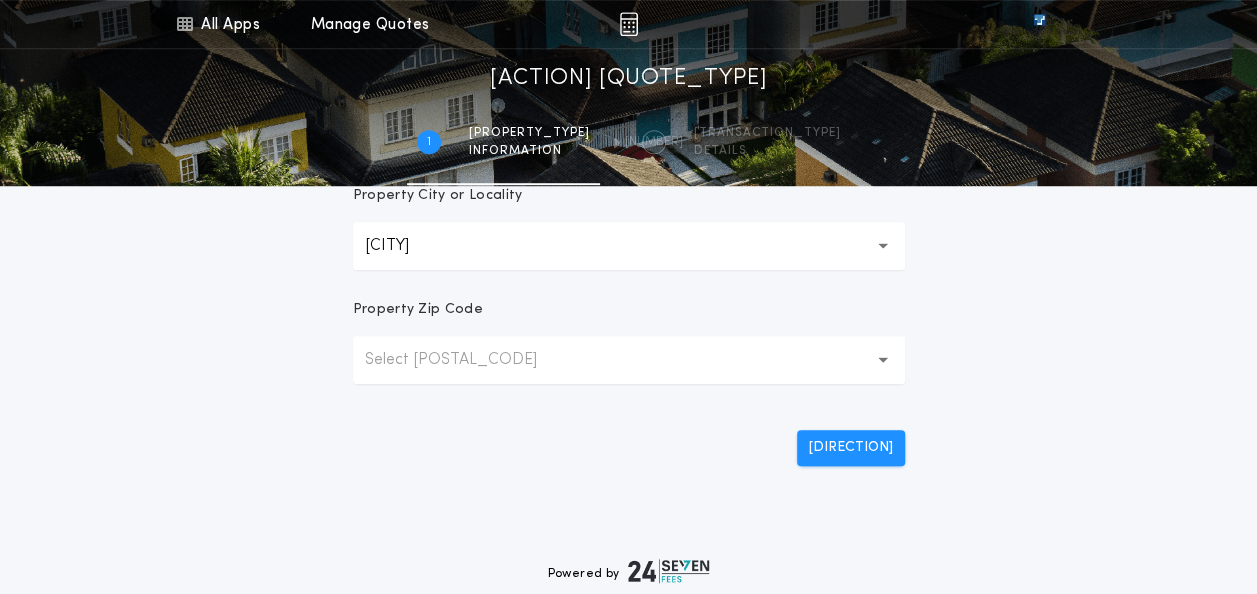 click on "Select [POSTAL_CODE]" at bounding box center [467, 360] 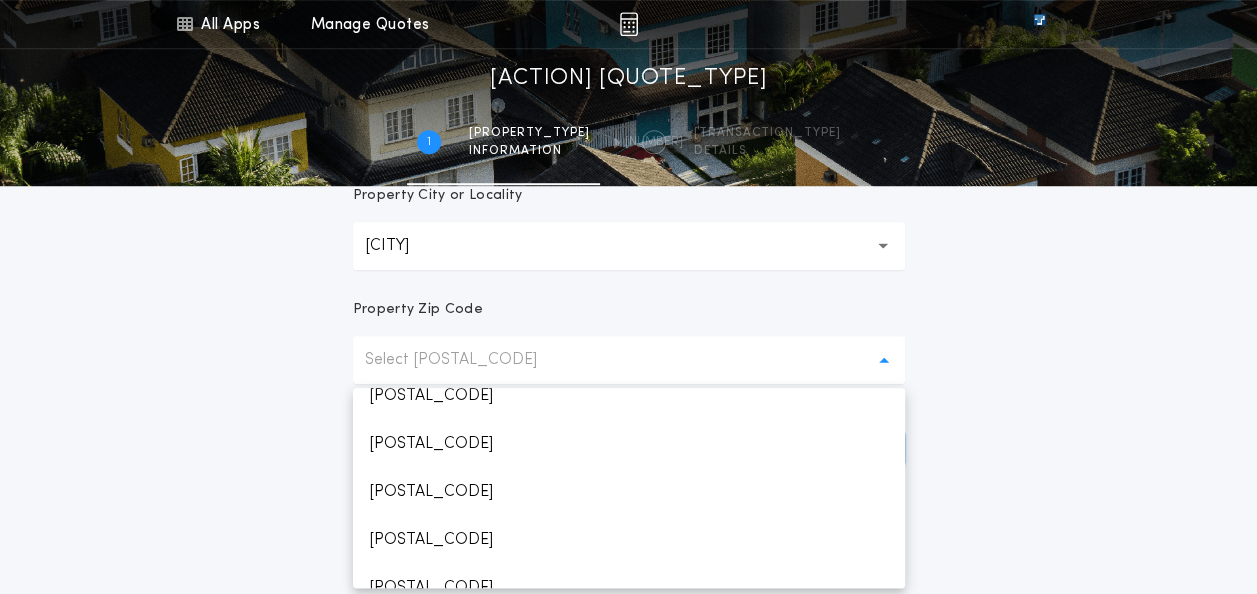 scroll, scrollTop: 300, scrollLeft: 0, axis: vertical 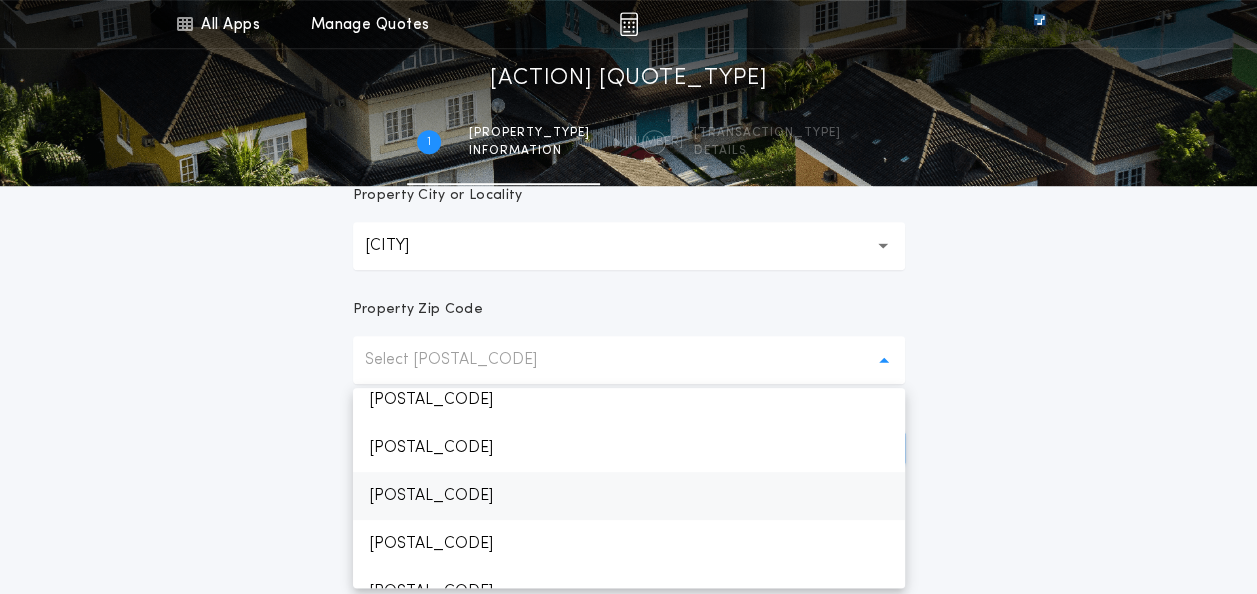 click on "[POSTAL_CODE]" at bounding box center (629, 496) 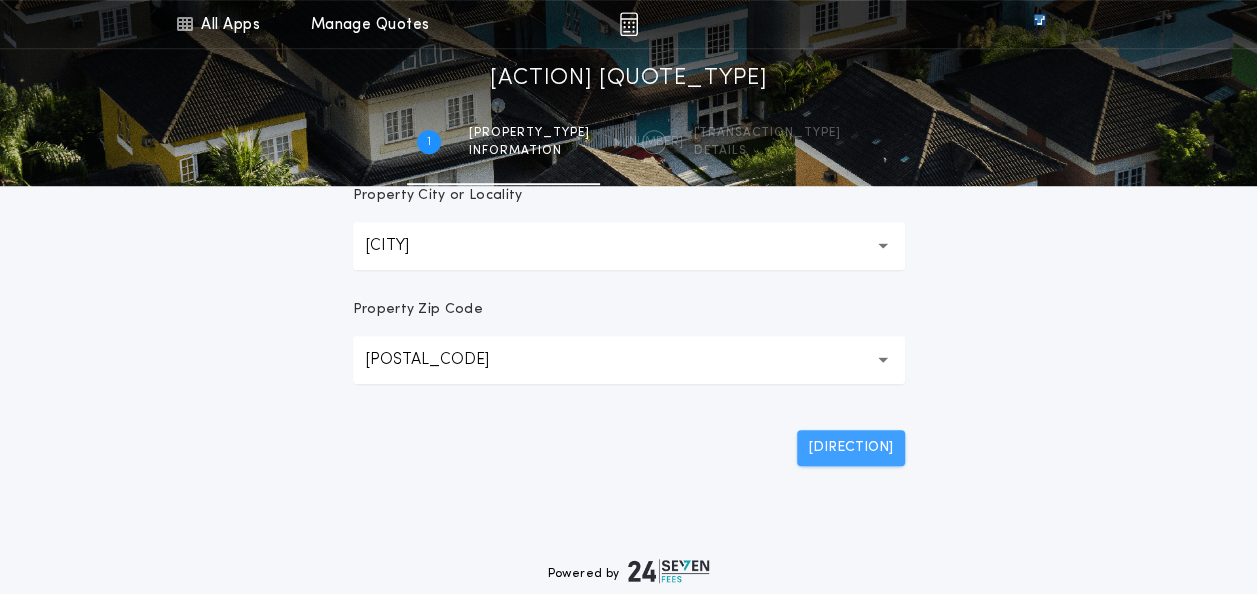 click on "[DIRECTION]" at bounding box center (851, 448) 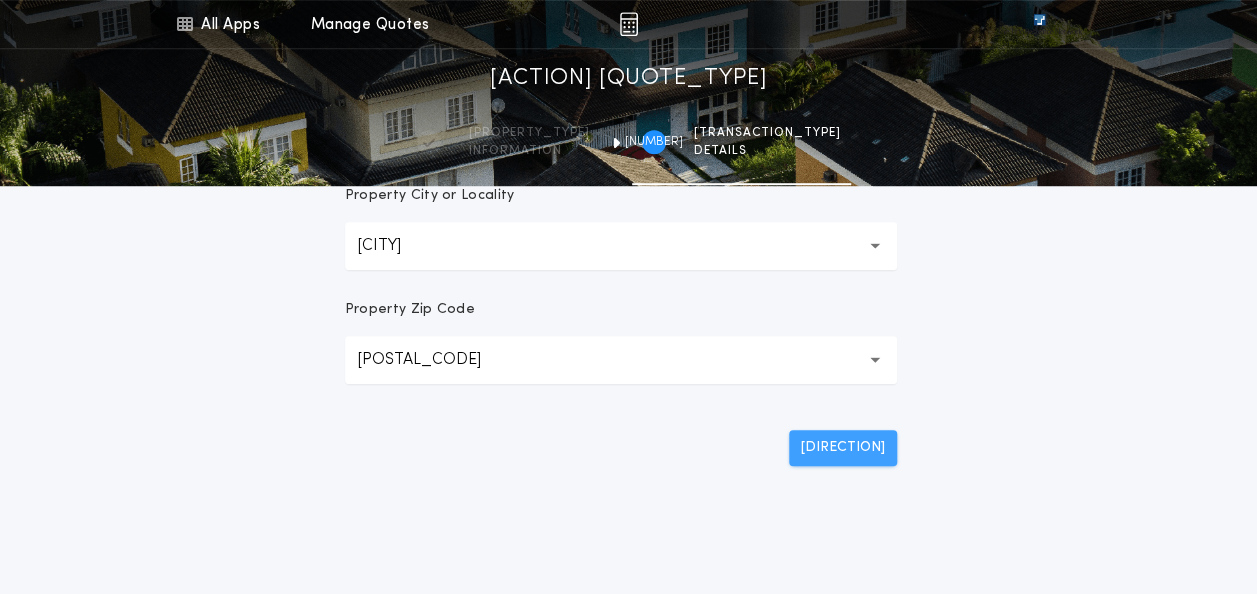 scroll, scrollTop: 0, scrollLeft: 0, axis: both 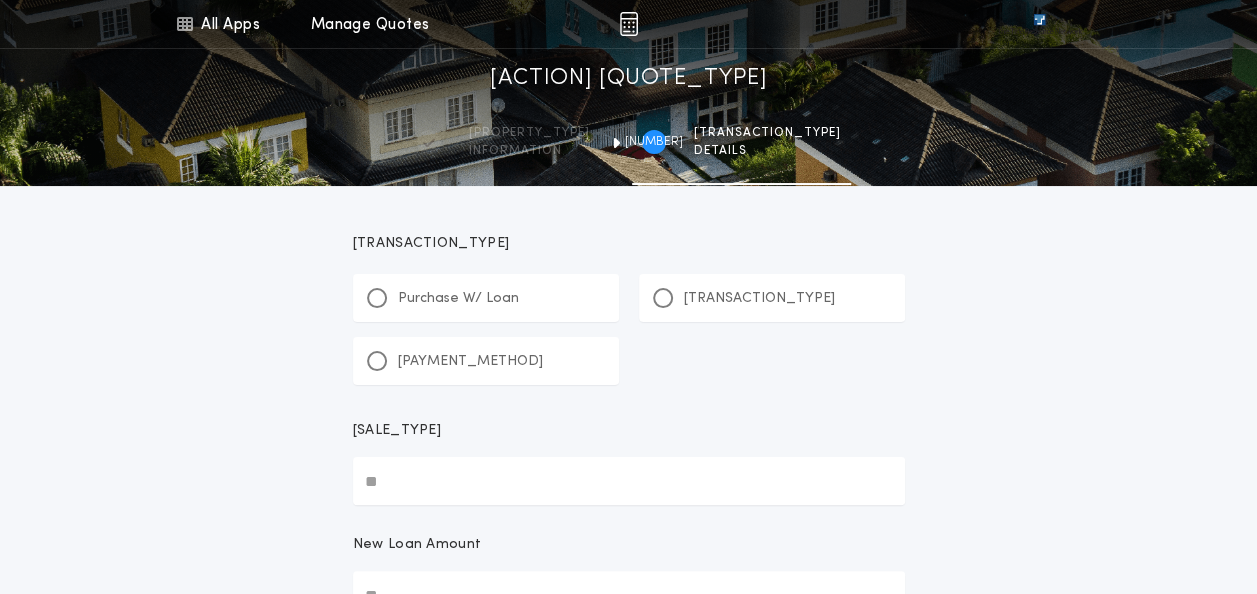 click on "Purchase W/ Loan" at bounding box center [486, 298] 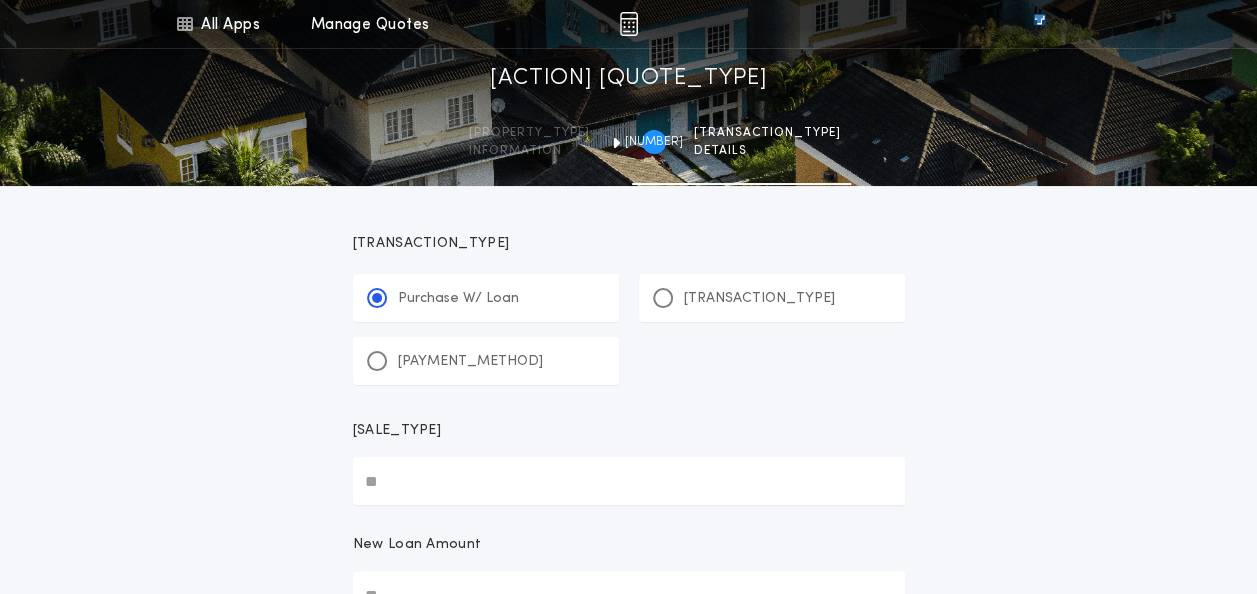 click on "[SALE_TYPE]" at bounding box center [629, 481] 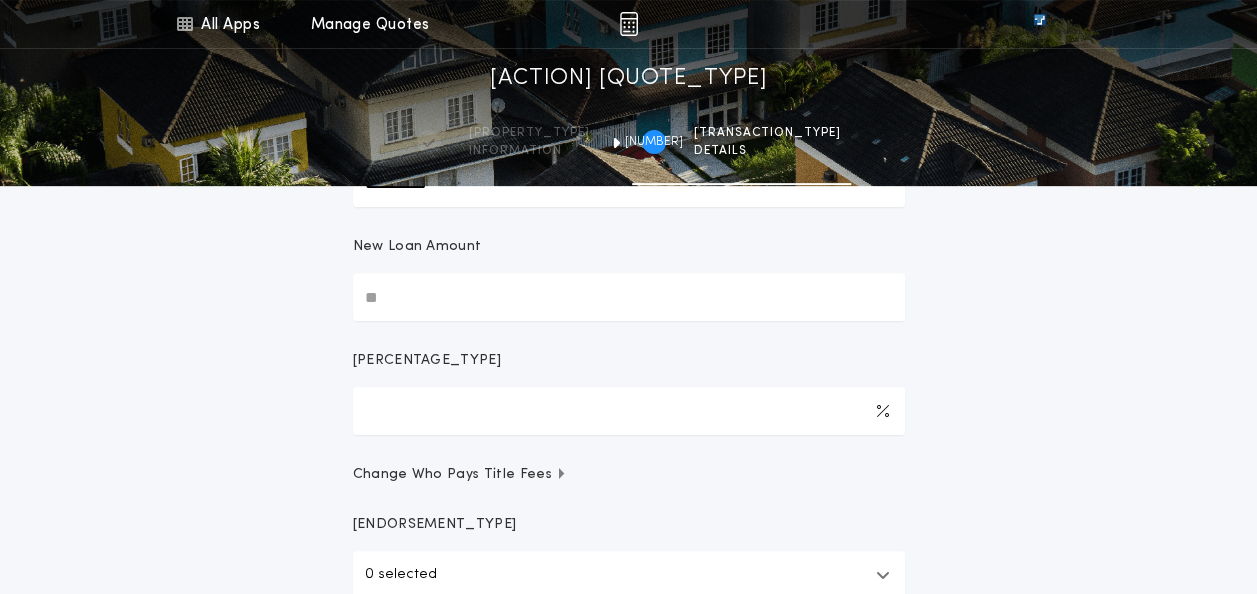 scroll, scrollTop: 300, scrollLeft: 0, axis: vertical 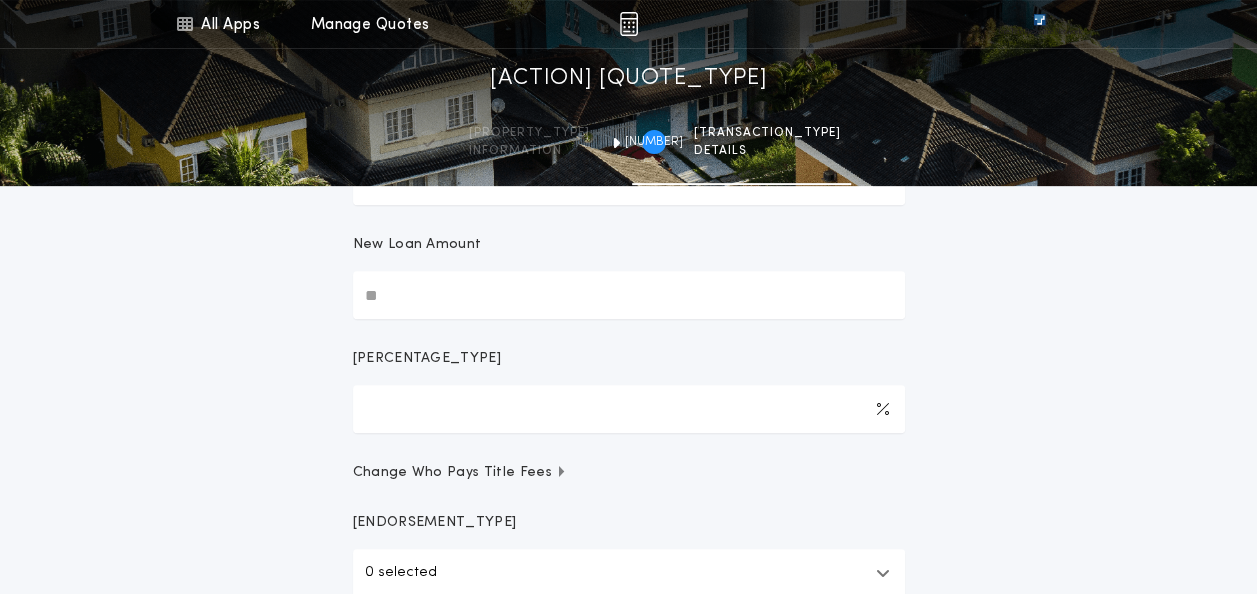 type on "**********" 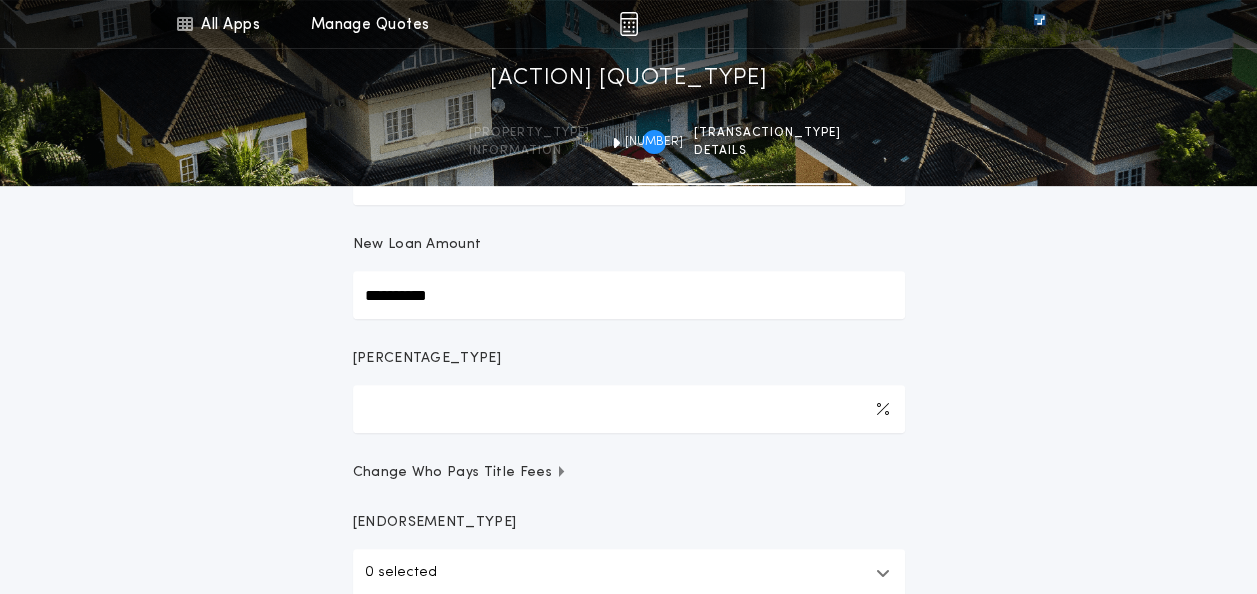 type on "**********" 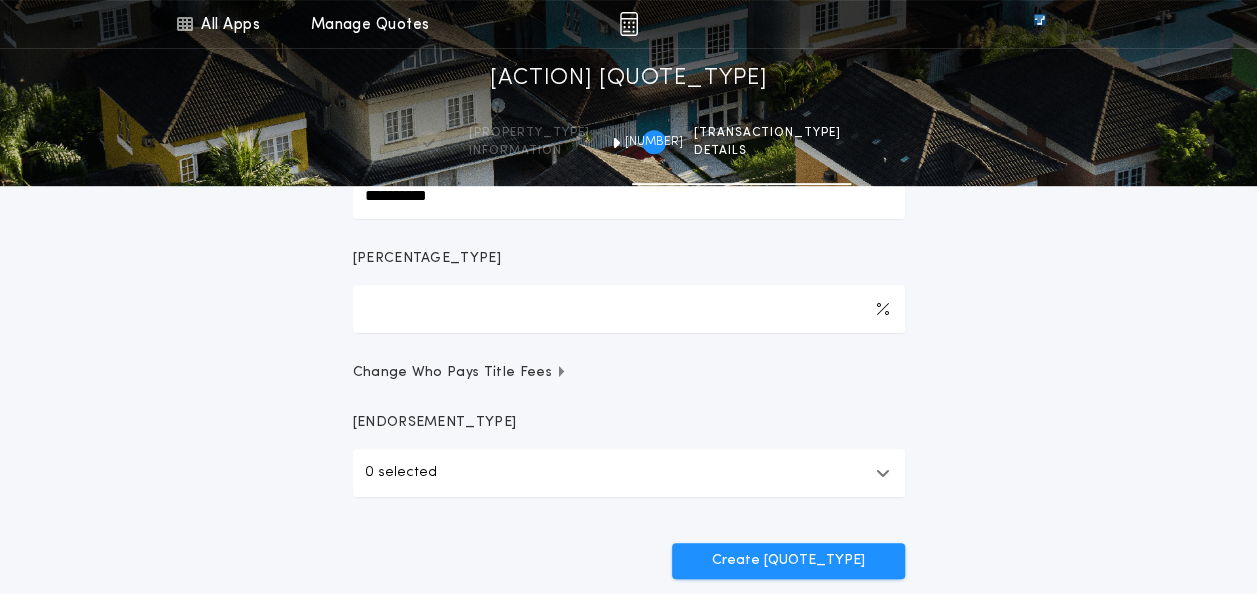 click on "0 selected" at bounding box center (629, 473) 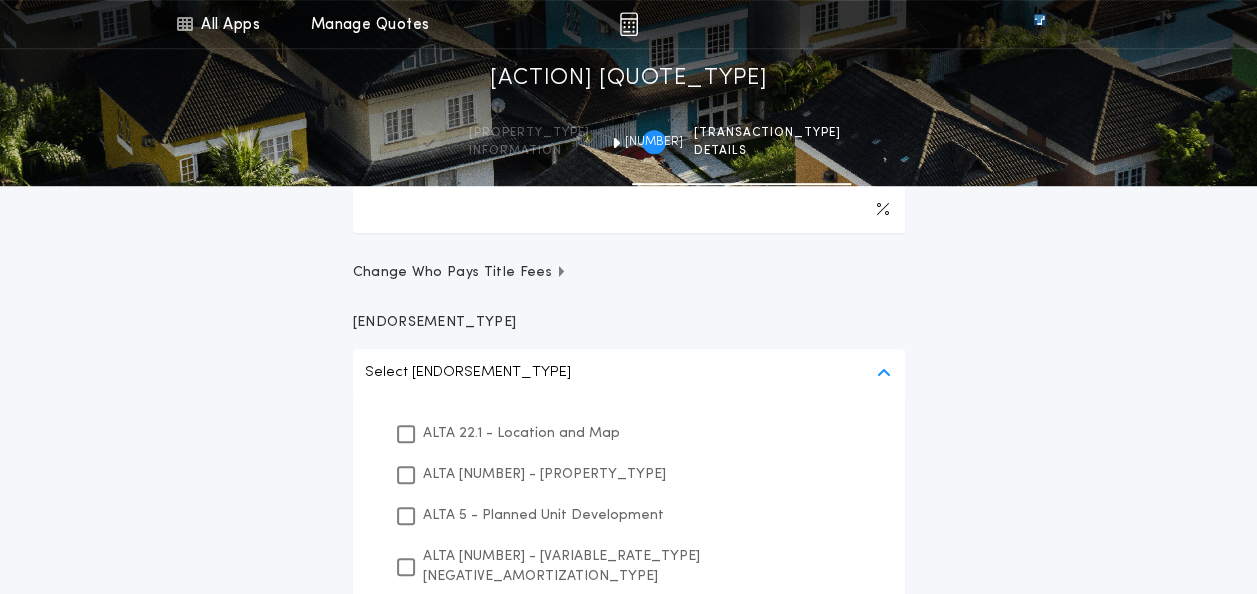 click on "ALTA 22.1 - Location and Map" at bounding box center [521, 433] 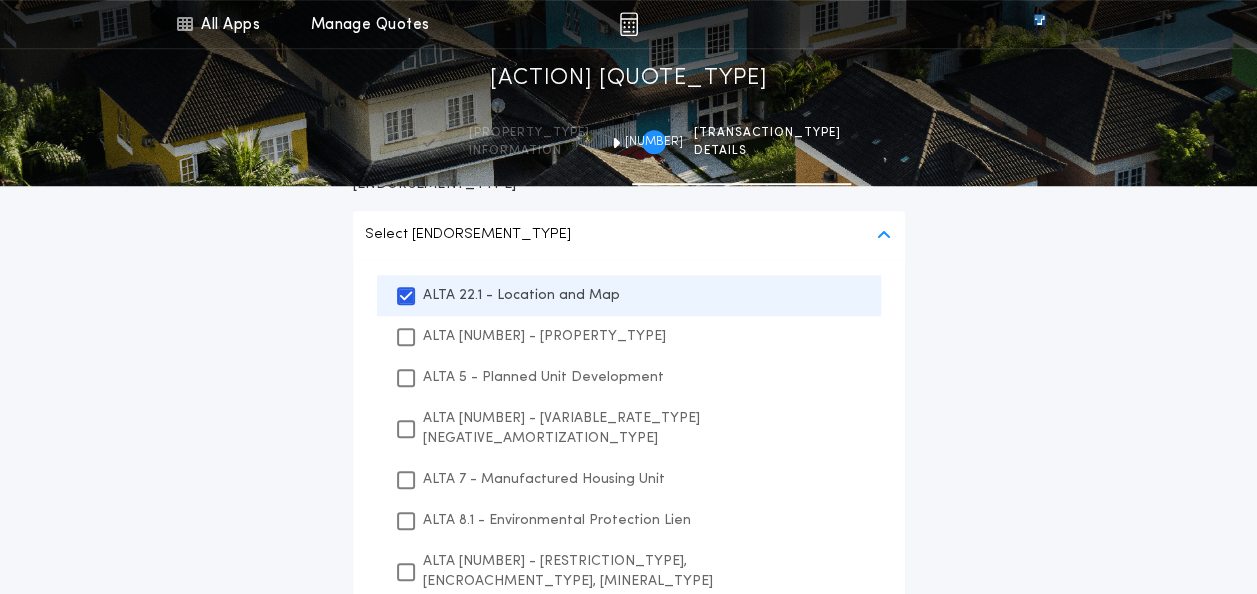 scroll, scrollTop: 800, scrollLeft: 0, axis: vertical 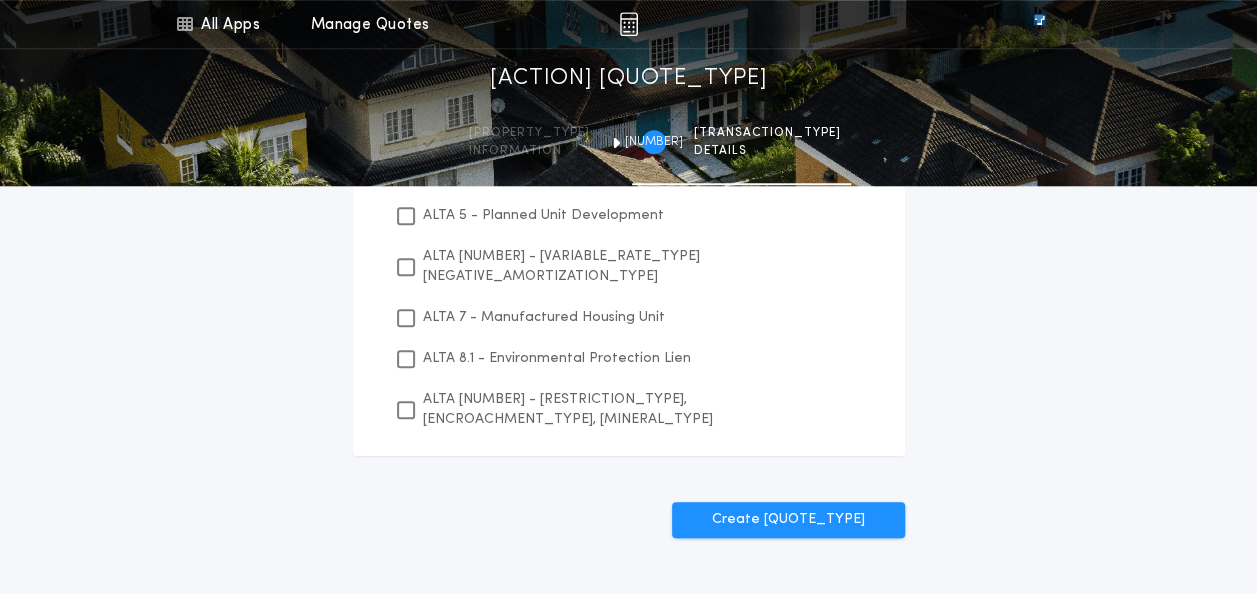 click on "ALTA 8.1 - Environmental Protection Lien" at bounding box center (557, 358) 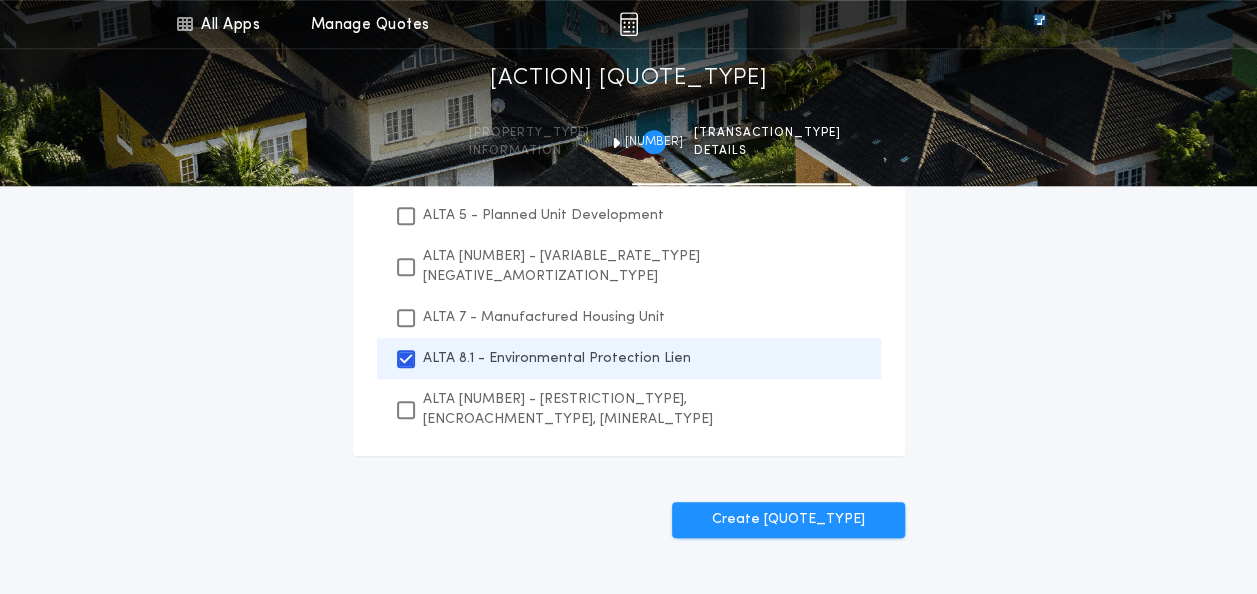 click on "ALTA [NUMBER] - [RESTRICTION_TYPE], [ENCROACHMENT_TYPE], [MINERAL_TYPE]" at bounding box center [642, 409] 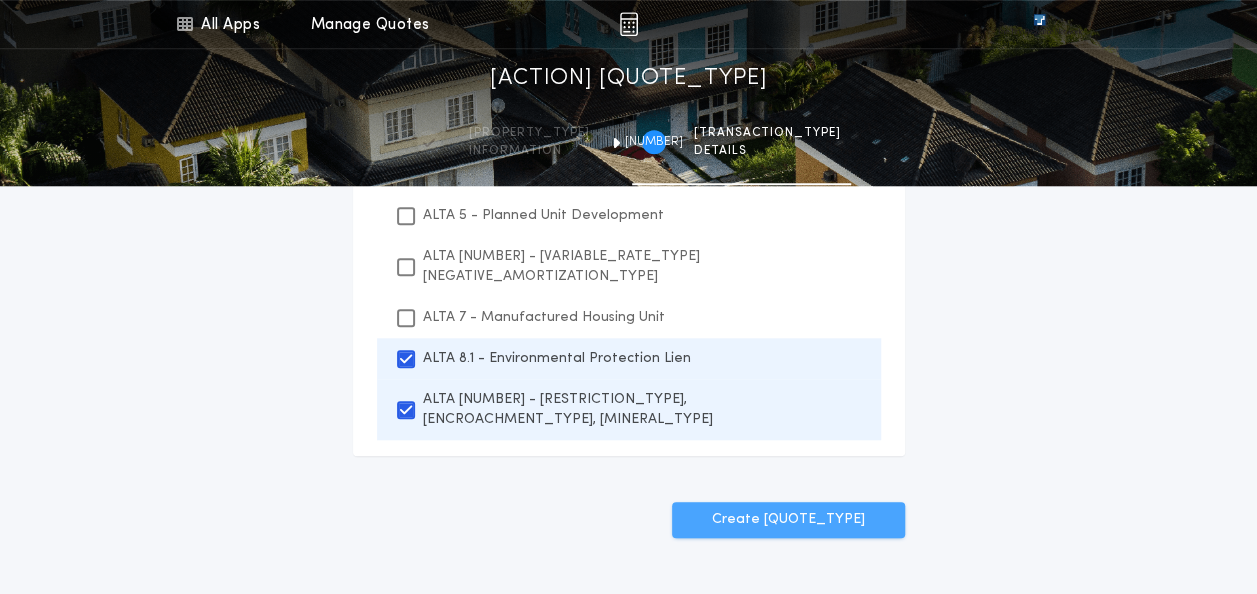 click on "Create [QUOTE_TYPE]" at bounding box center [788, 520] 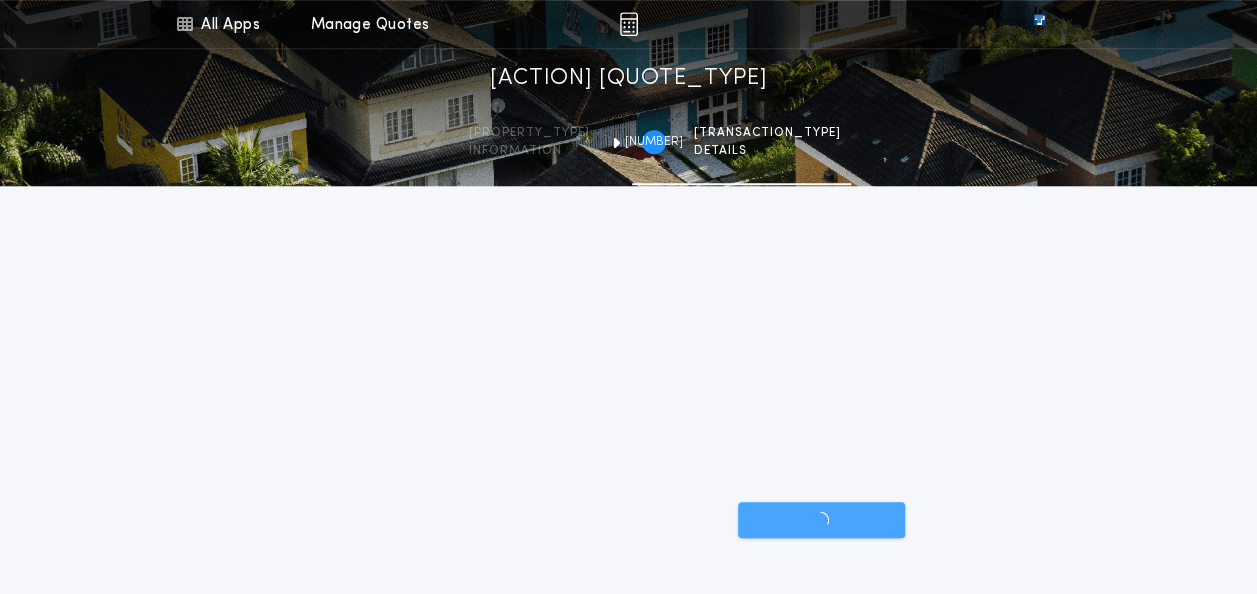 scroll, scrollTop: 622, scrollLeft: 0, axis: vertical 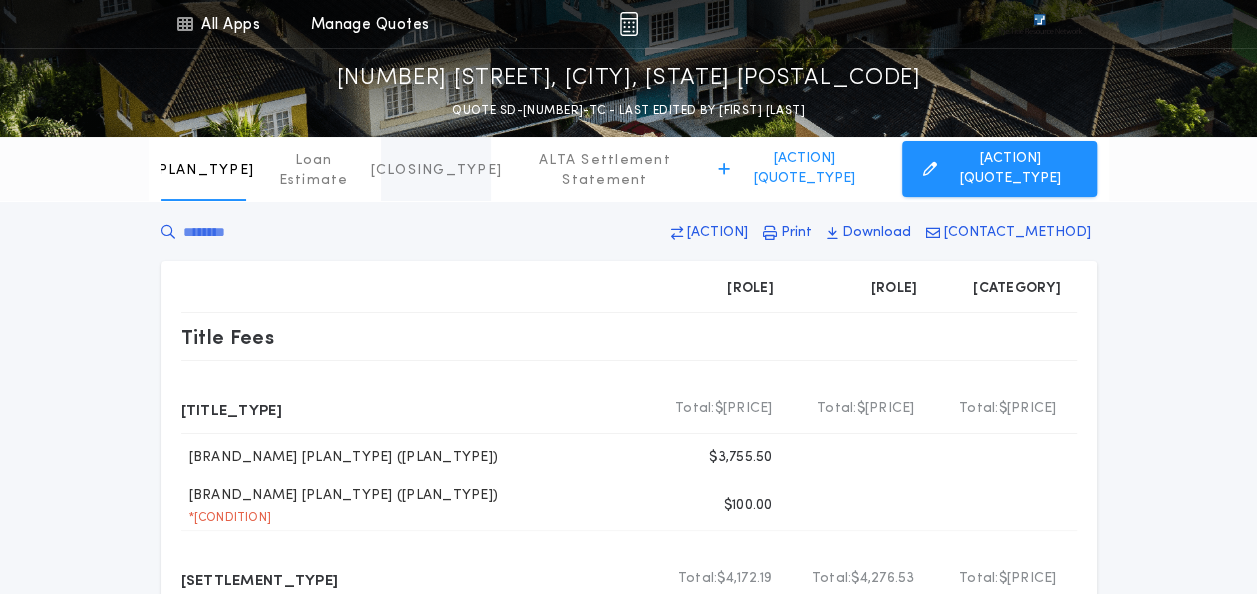 click on "[CLOSING_TYPE]" at bounding box center (437, 171) 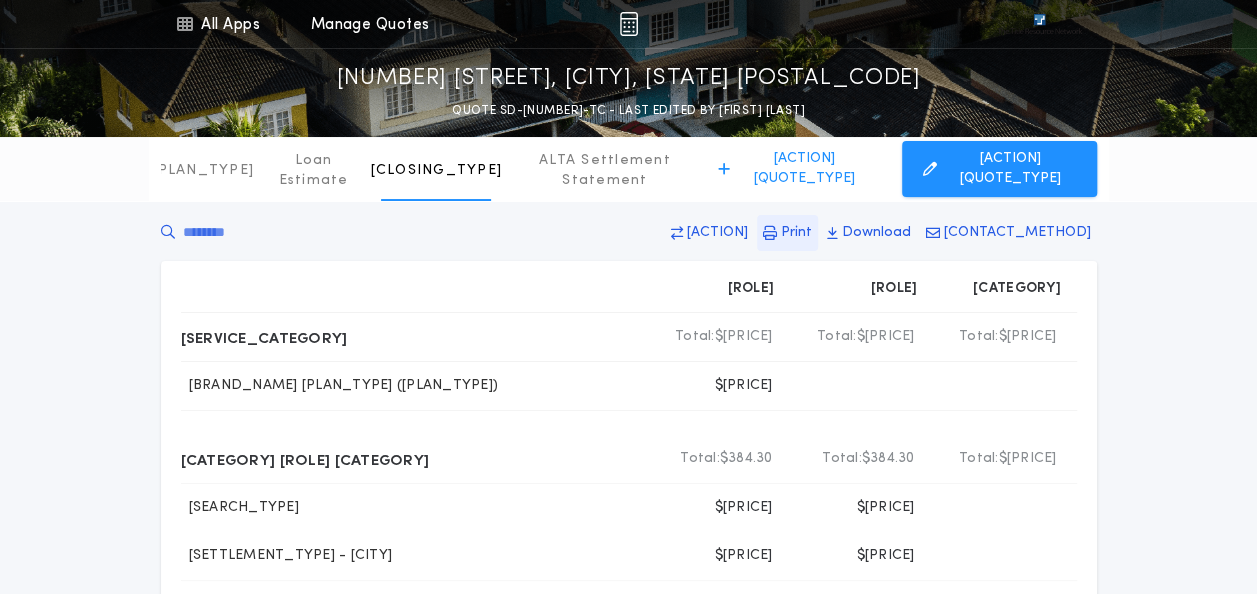 click on "Print" at bounding box center [717, 233] 